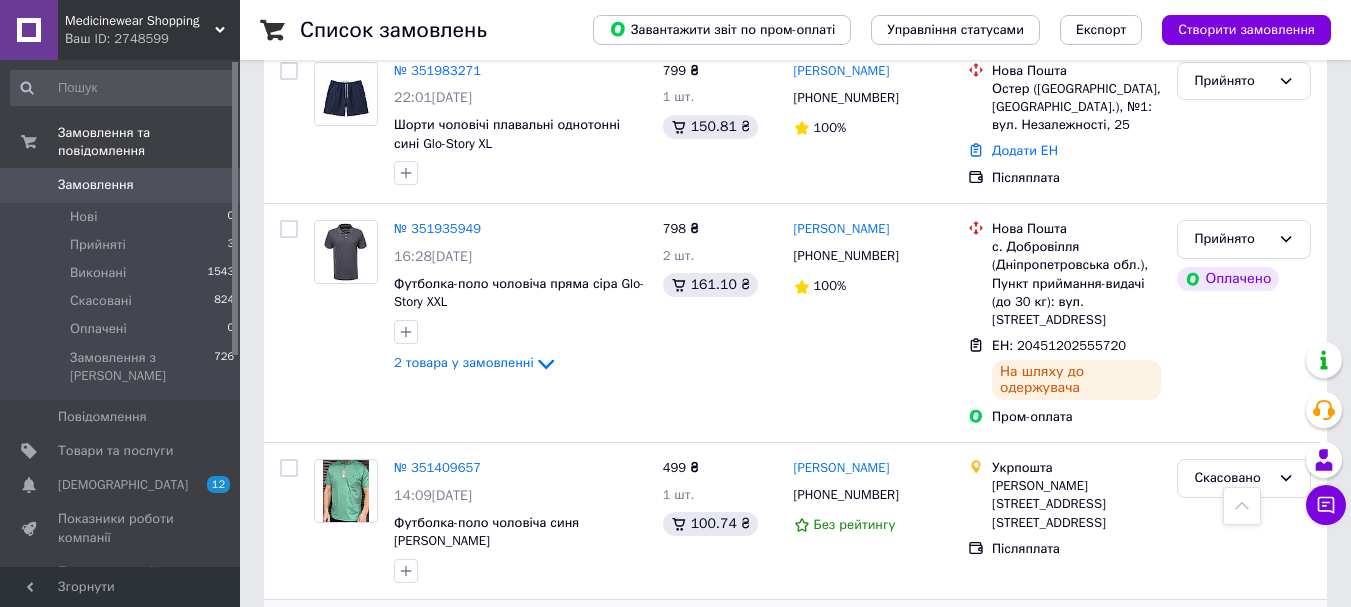 scroll, scrollTop: 0, scrollLeft: 0, axis: both 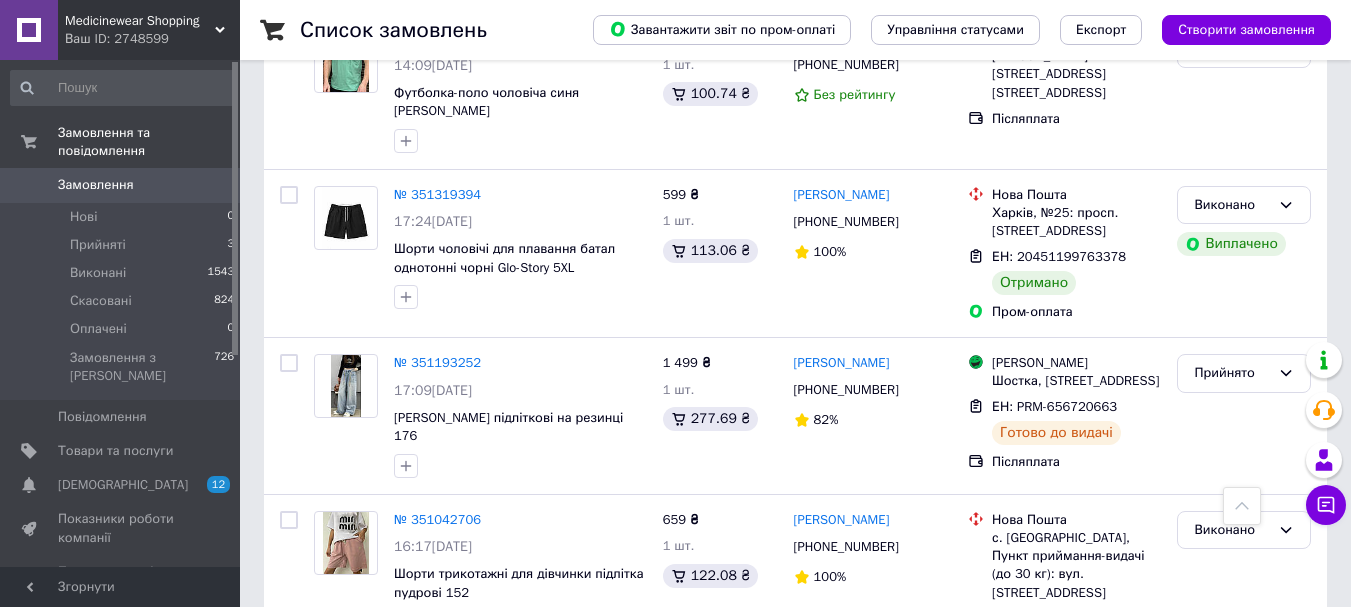 click on "№ 351193252" at bounding box center (437, 362) 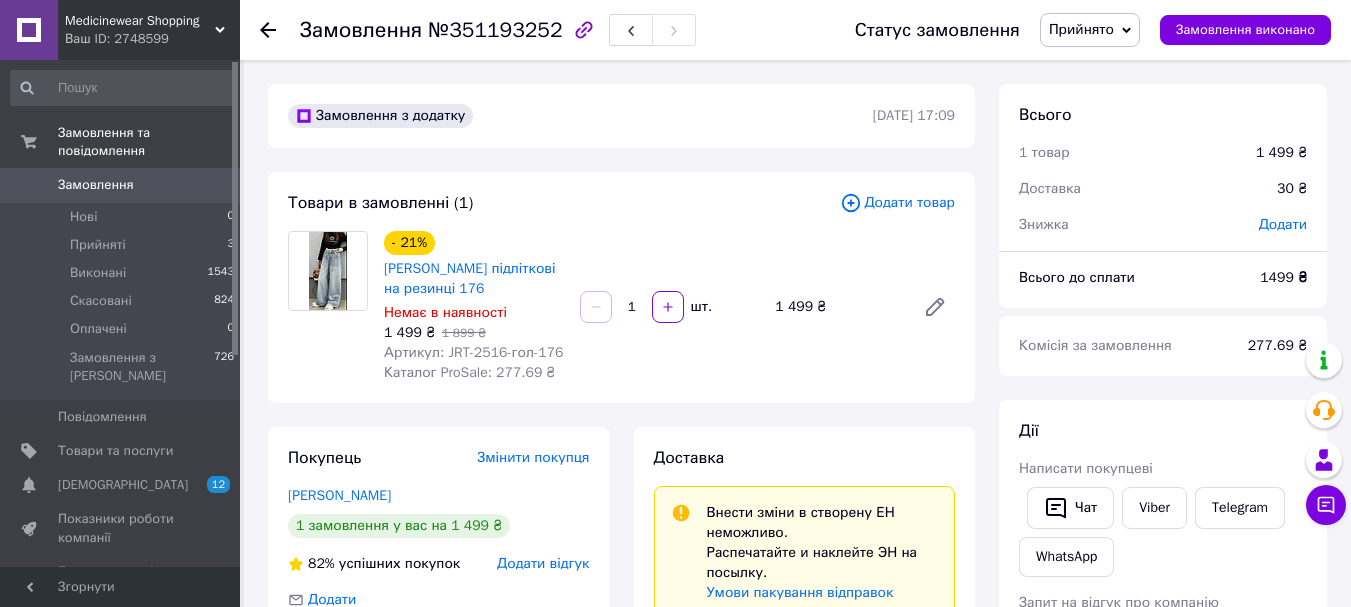 scroll, scrollTop: 100, scrollLeft: 0, axis: vertical 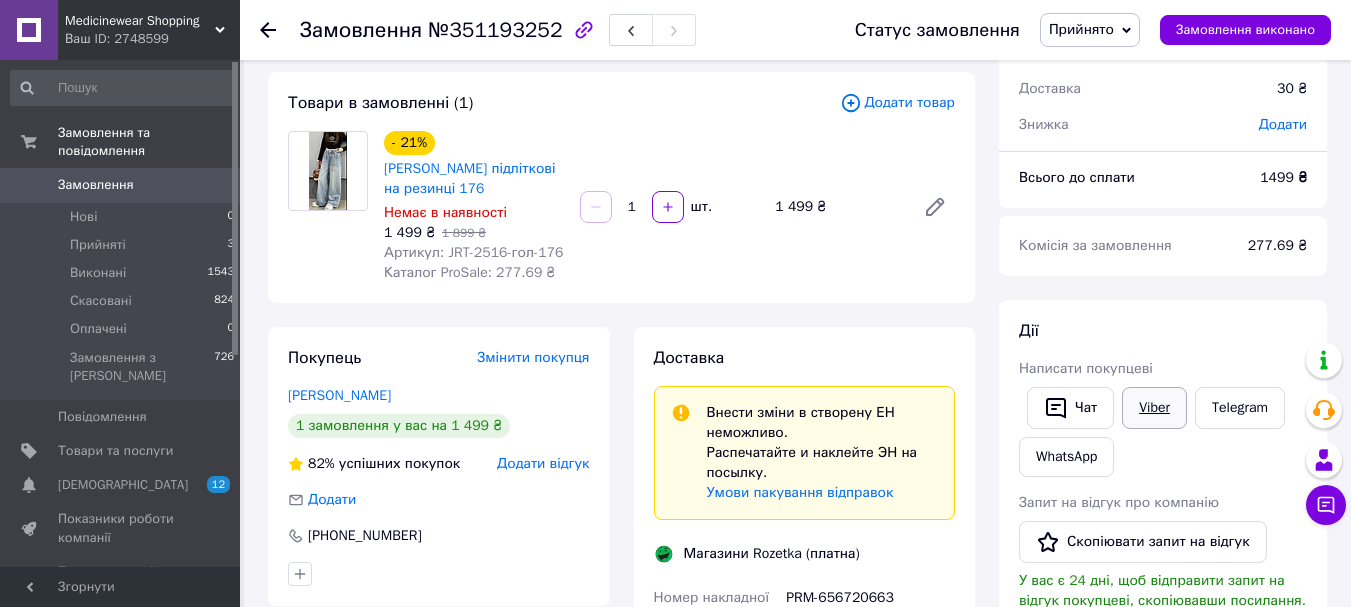 click on "Viber" at bounding box center [1154, 408] 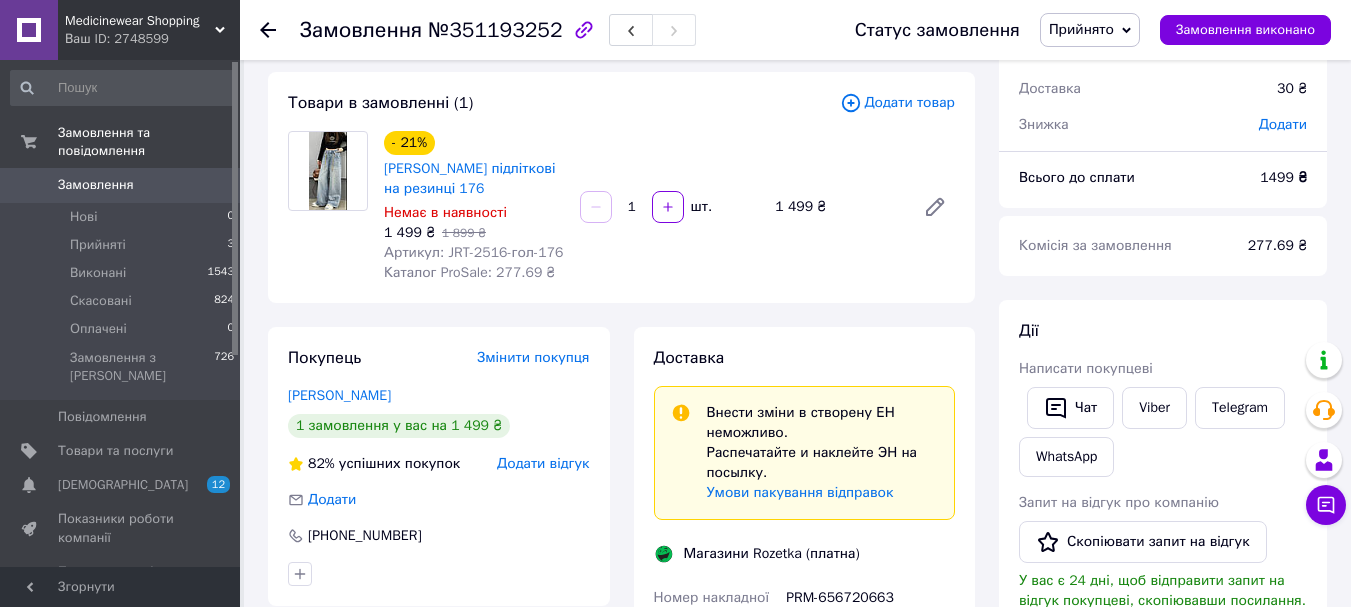 scroll, scrollTop: 200, scrollLeft: 0, axis: vertical 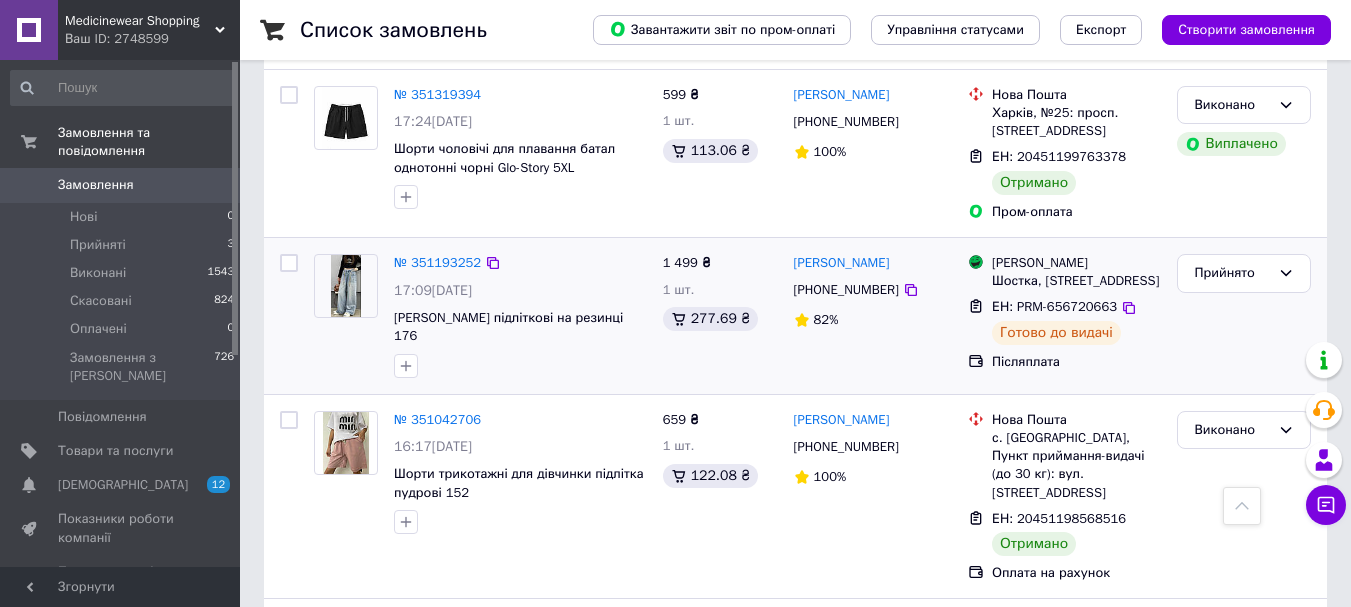 click on "№ 351193252" at bounding box center [437, 263] 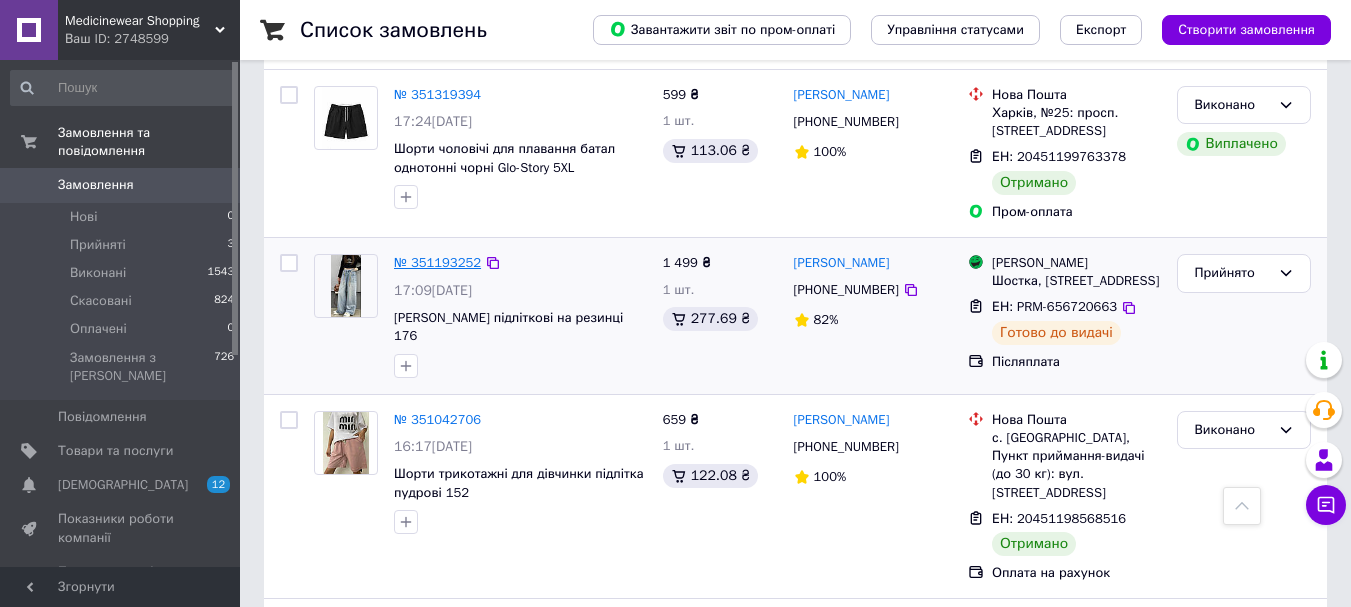 click on "№ 351193252" at bounding box center (437, 262) 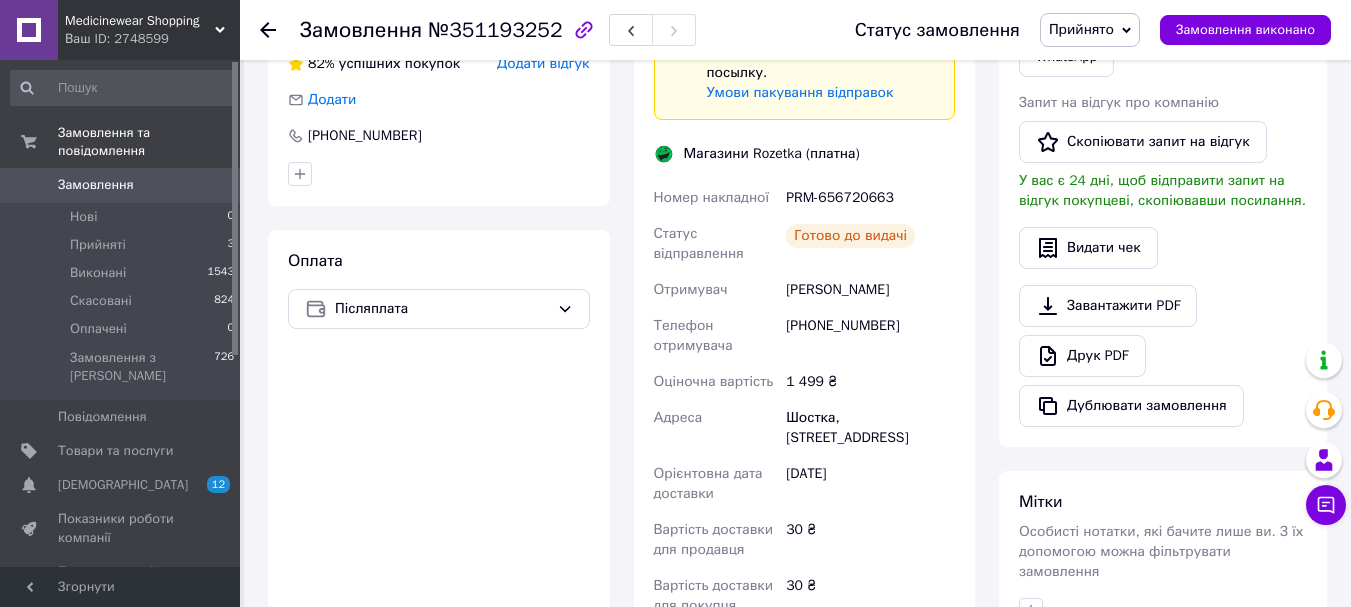 scroll, scrollTop: 0, scrollLeft: 0, axis: both 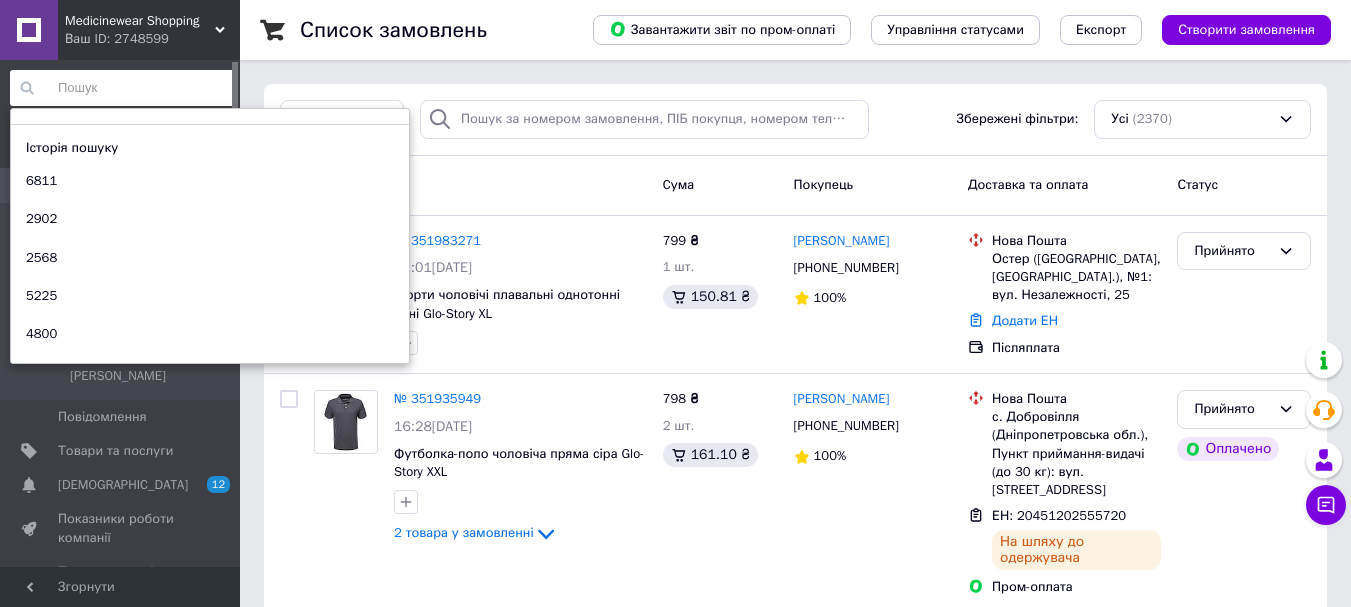 click at bounding box center (123, 88) 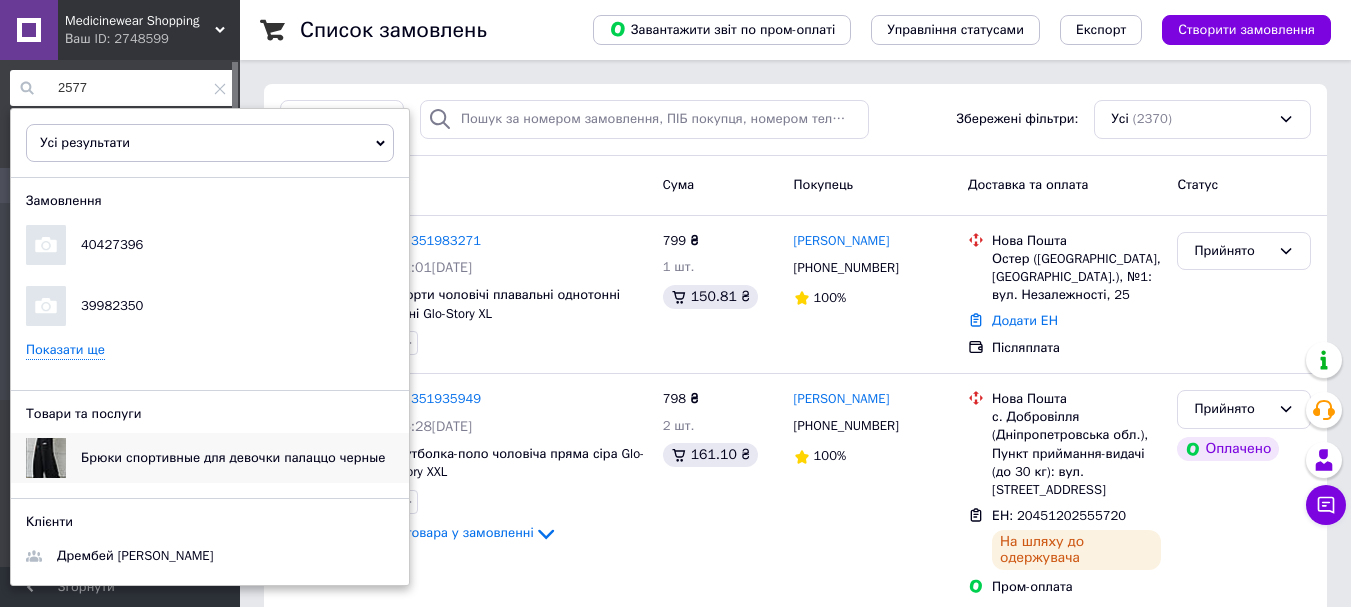 click on "Брюки спортивные для девочки палаццо черные" at bounding box center [233, 457] 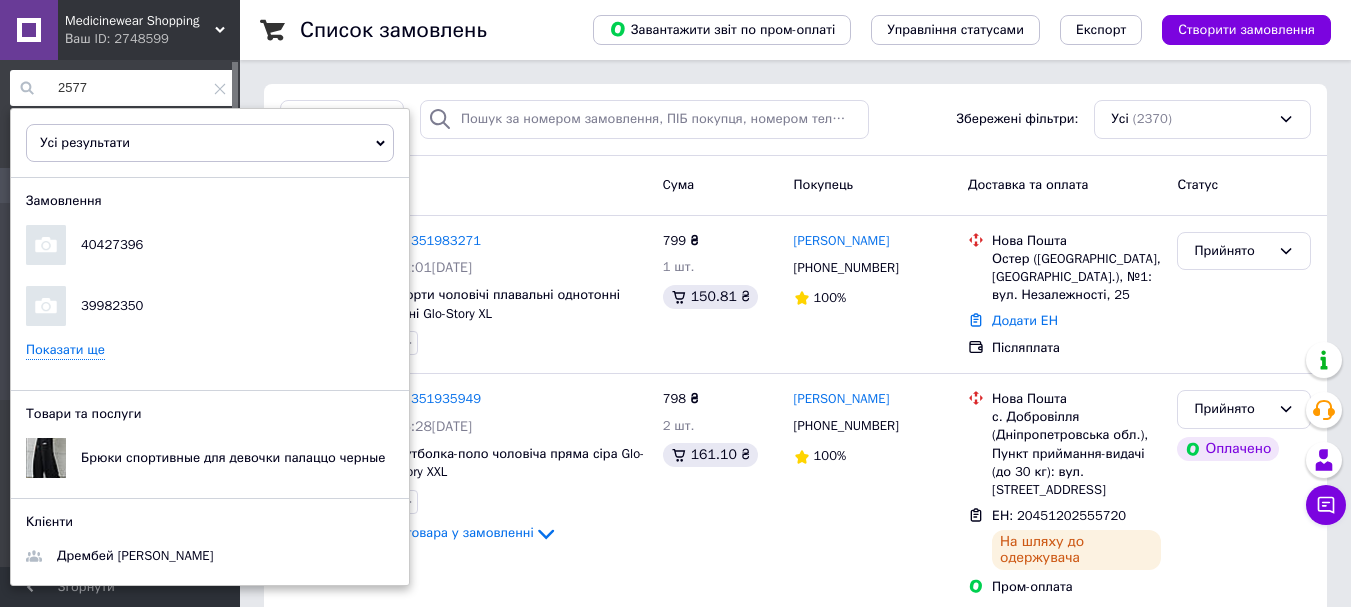 drag, startPoint x: 120, startPoint y: 92, endPoint x: 0, endPoint y: 55, distance: 125.57468 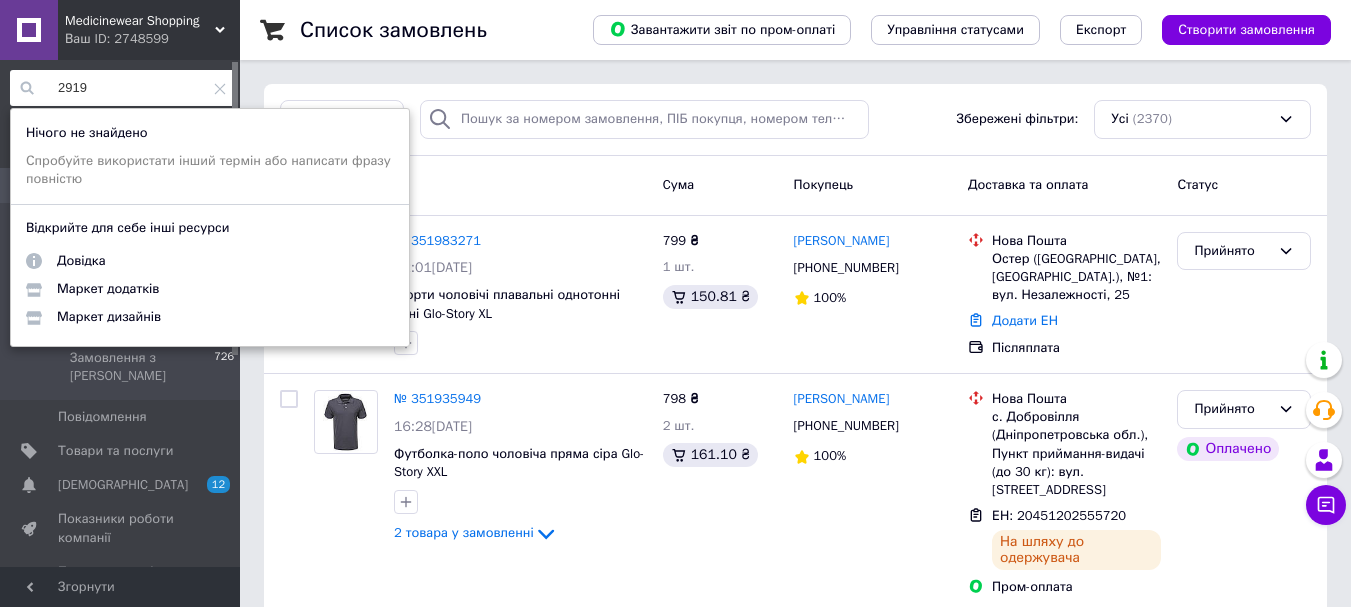 drag, startPoint x: 108, startPoint y: 88, endPoint x: 0, endPoint y: 78, distance: 108.461975 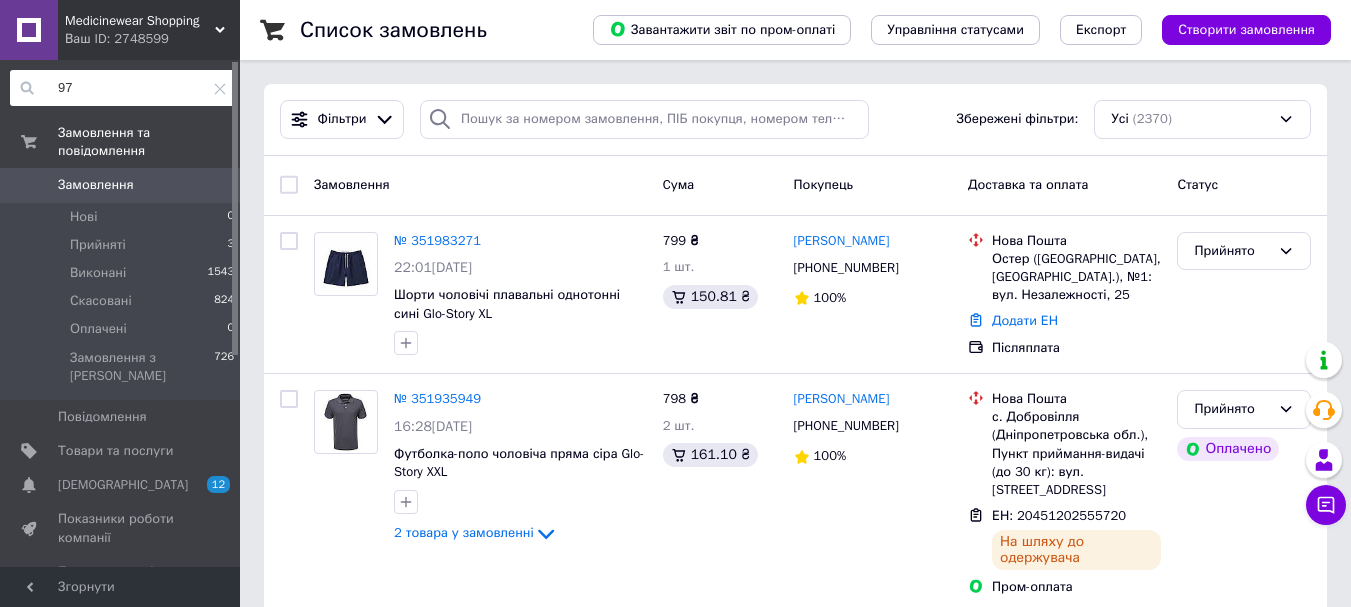 type on "9" 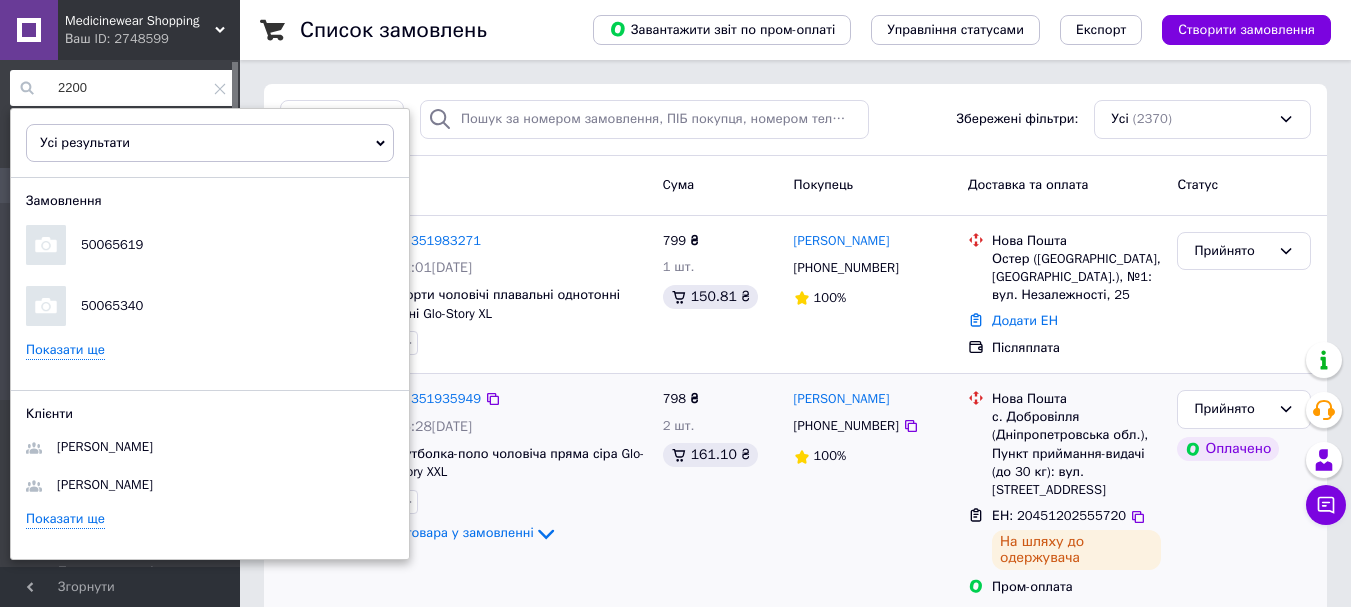 type on "2200" 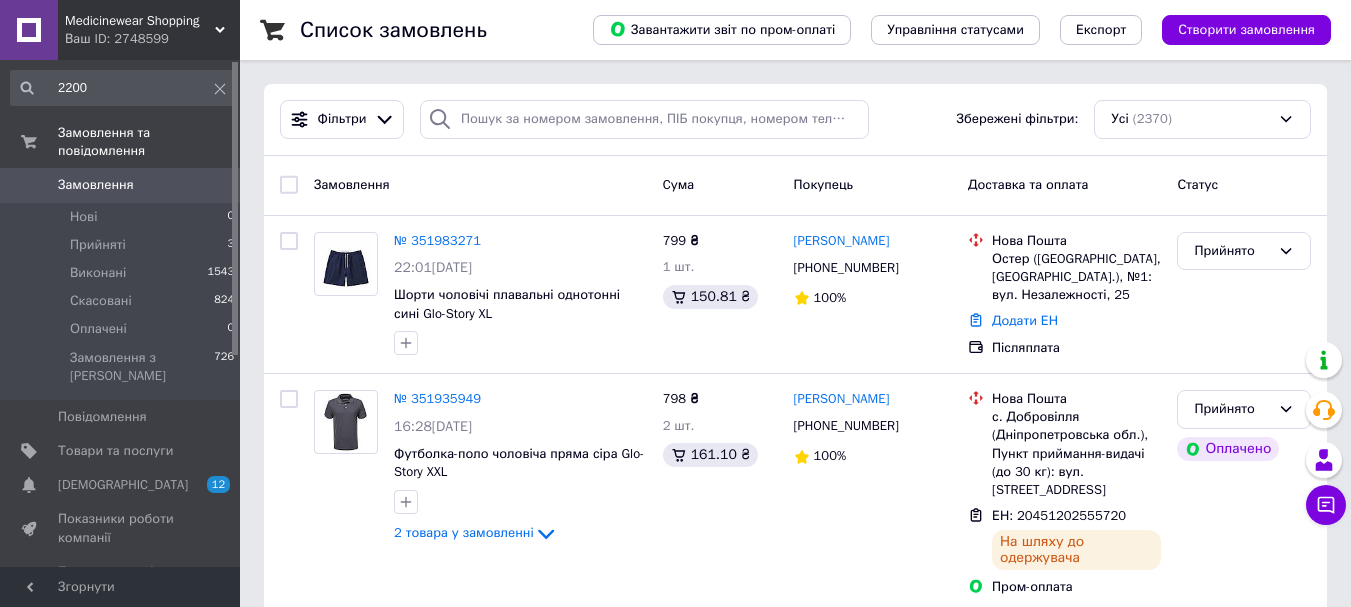 click on "Фільтри Збережені фільтри: Усі (2370)" at bounding box center (795, 120) 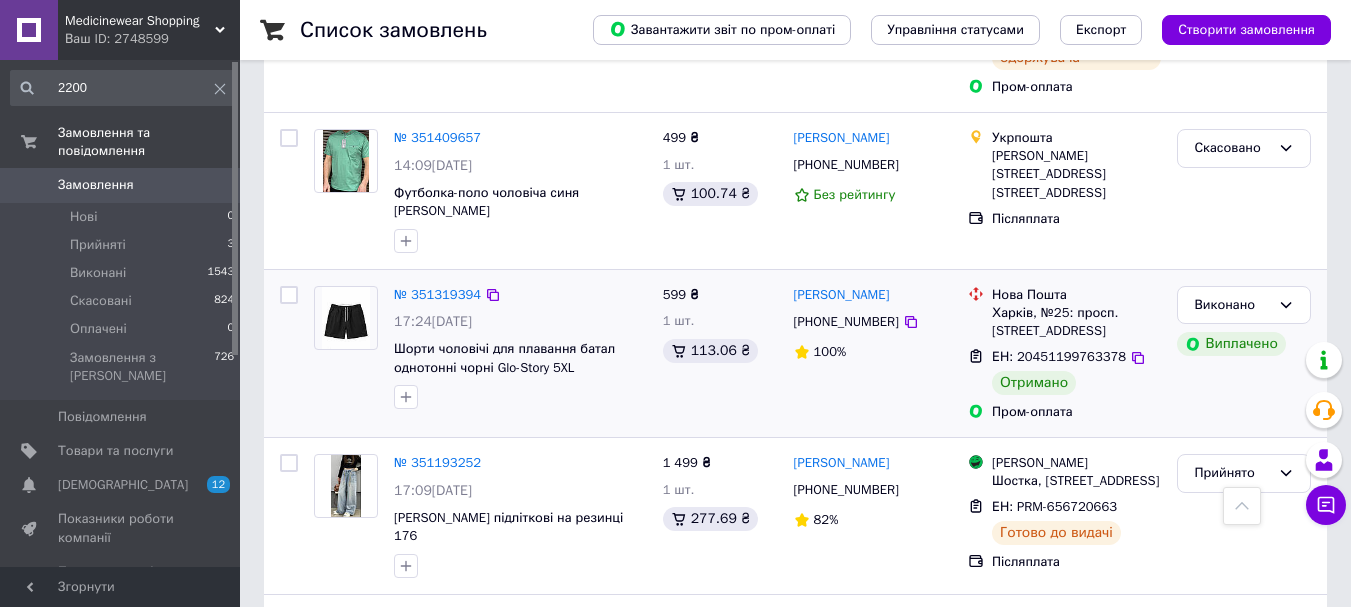 scroll, scrollTop: 0, scrollLeft: 0, axis: both 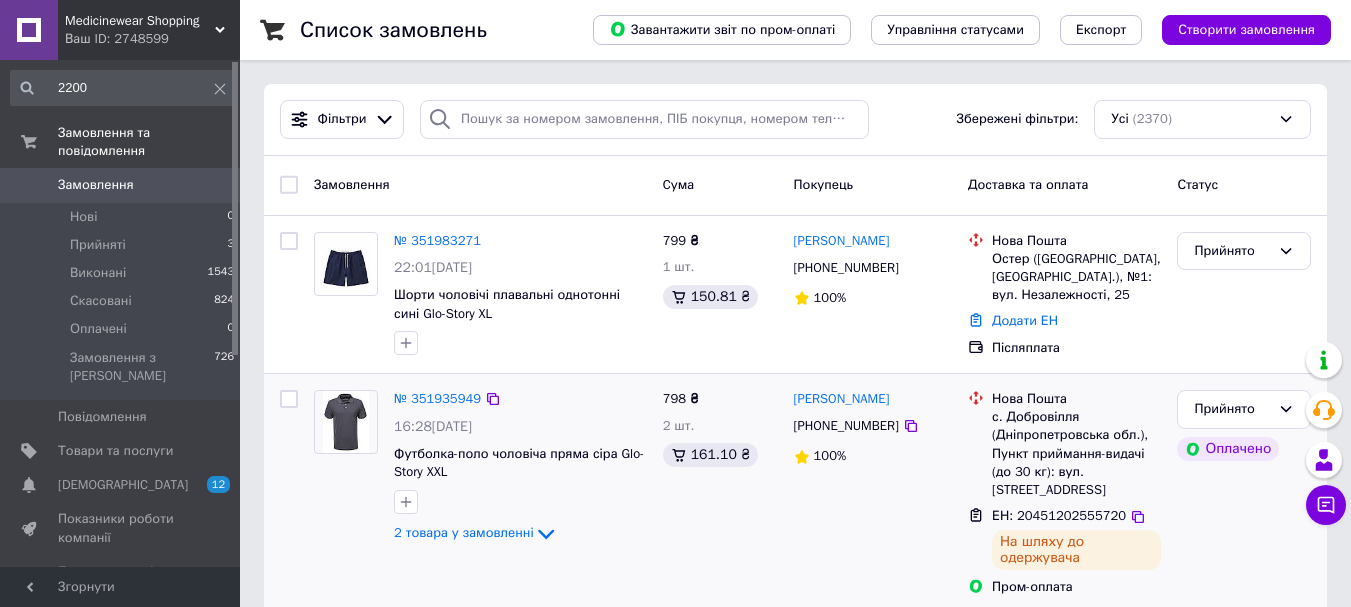 click on "Нова Пошта" at bounding box center (1076, 399) 